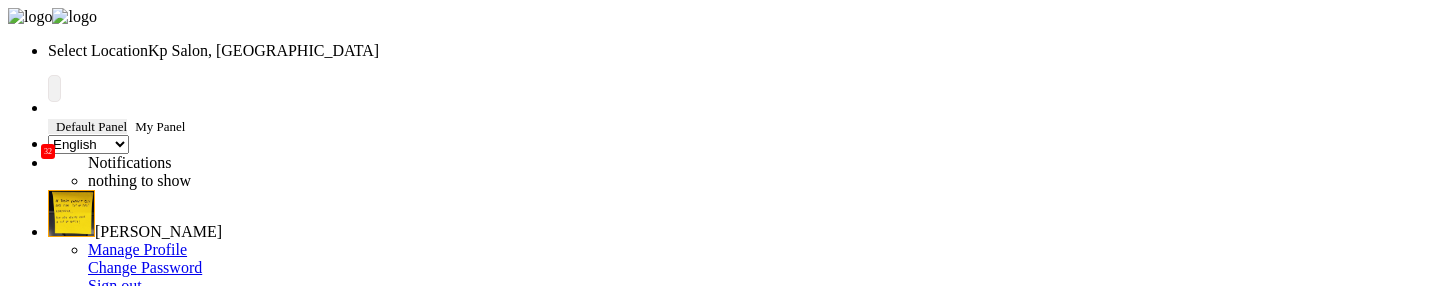 select on "en" 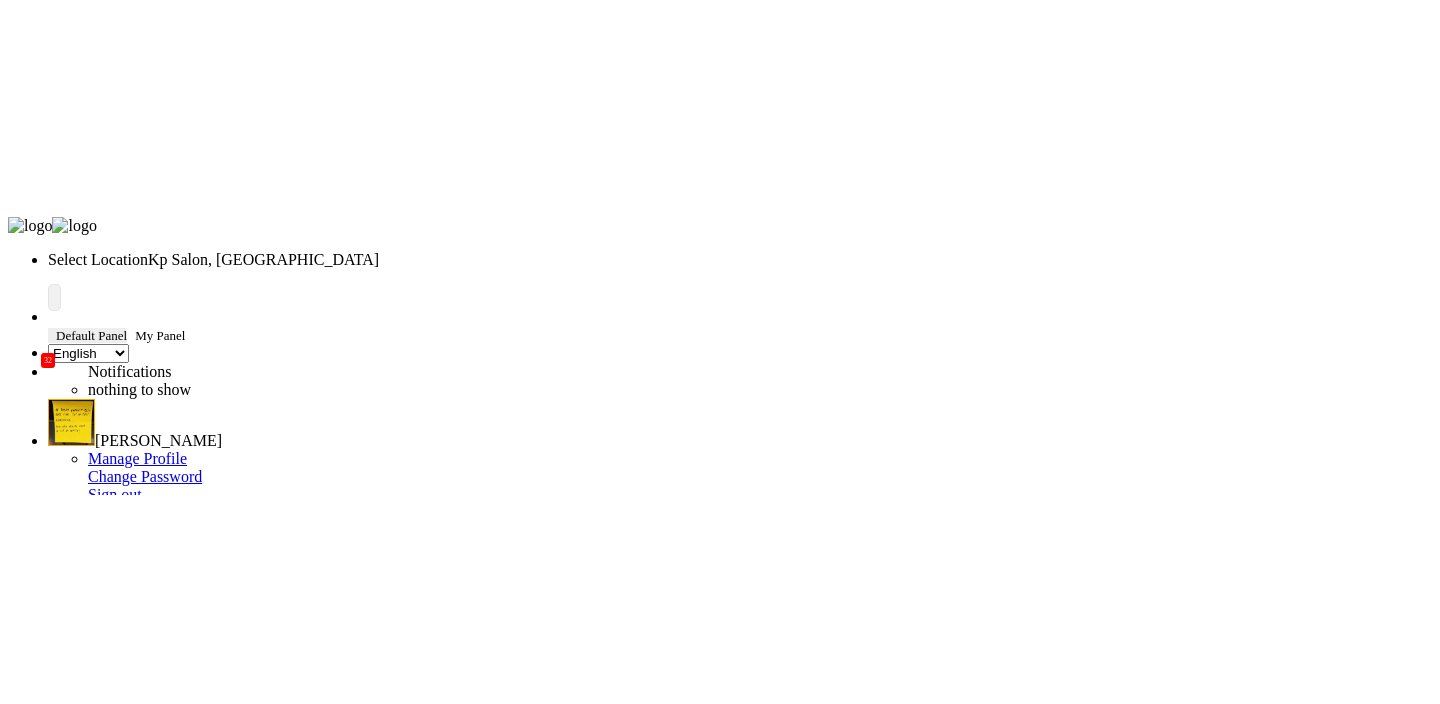 scroll, scrollTop: 0, scrollLeft: 0, axis: both 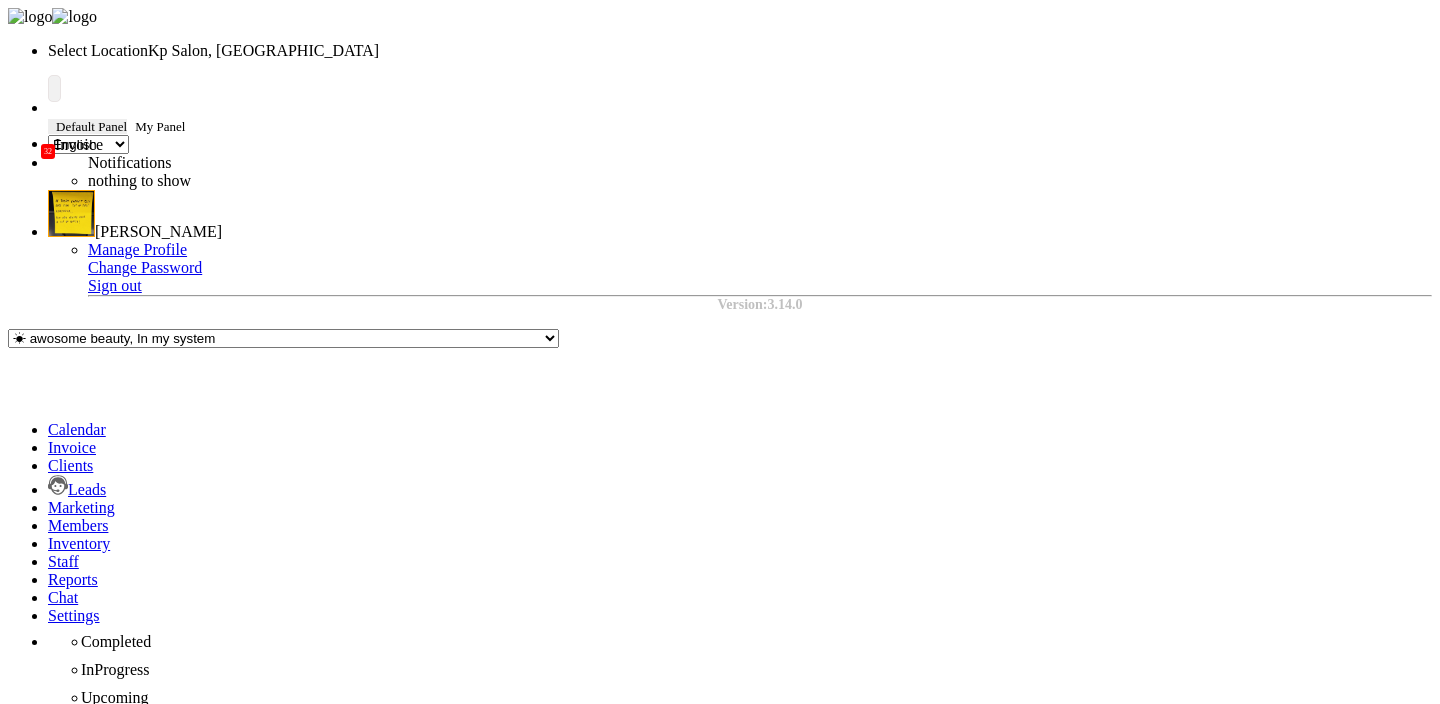 click 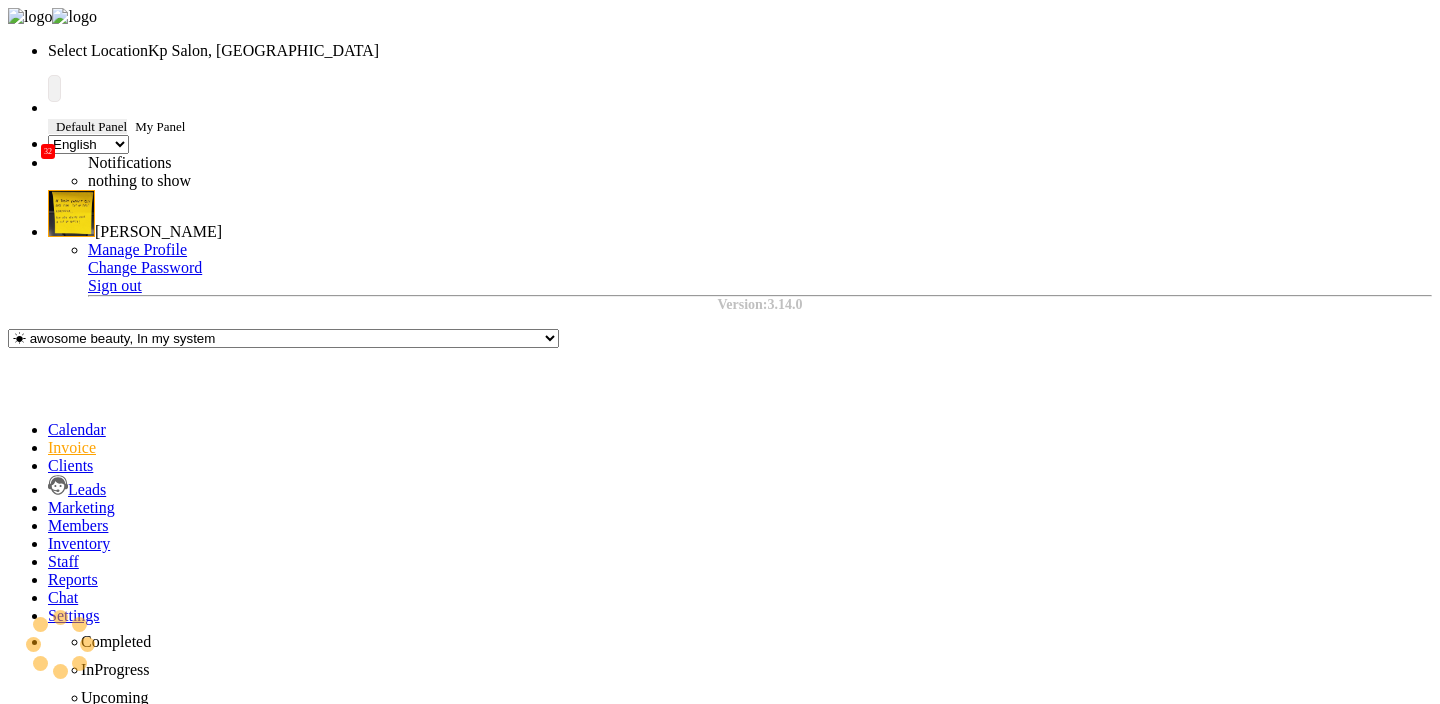 type on "0705" 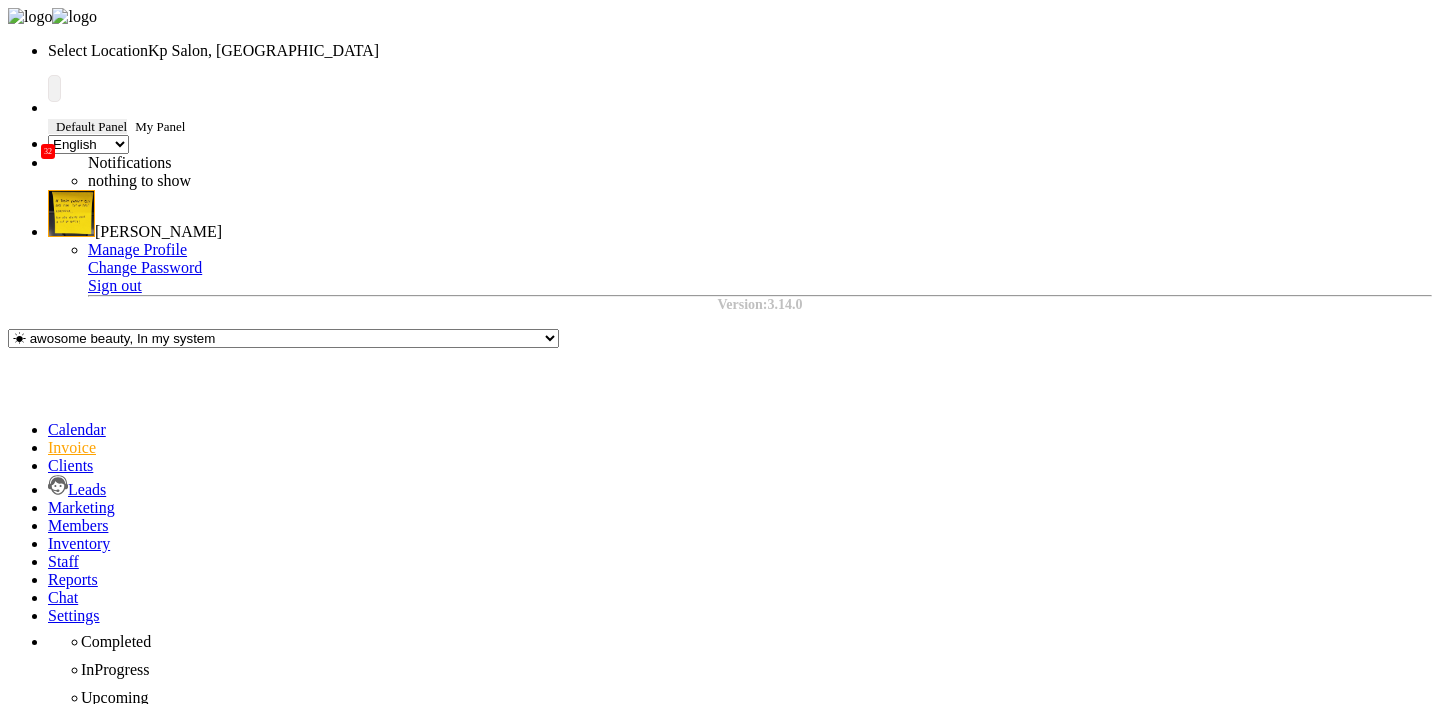 click on "PREVIOUS INVOICES" 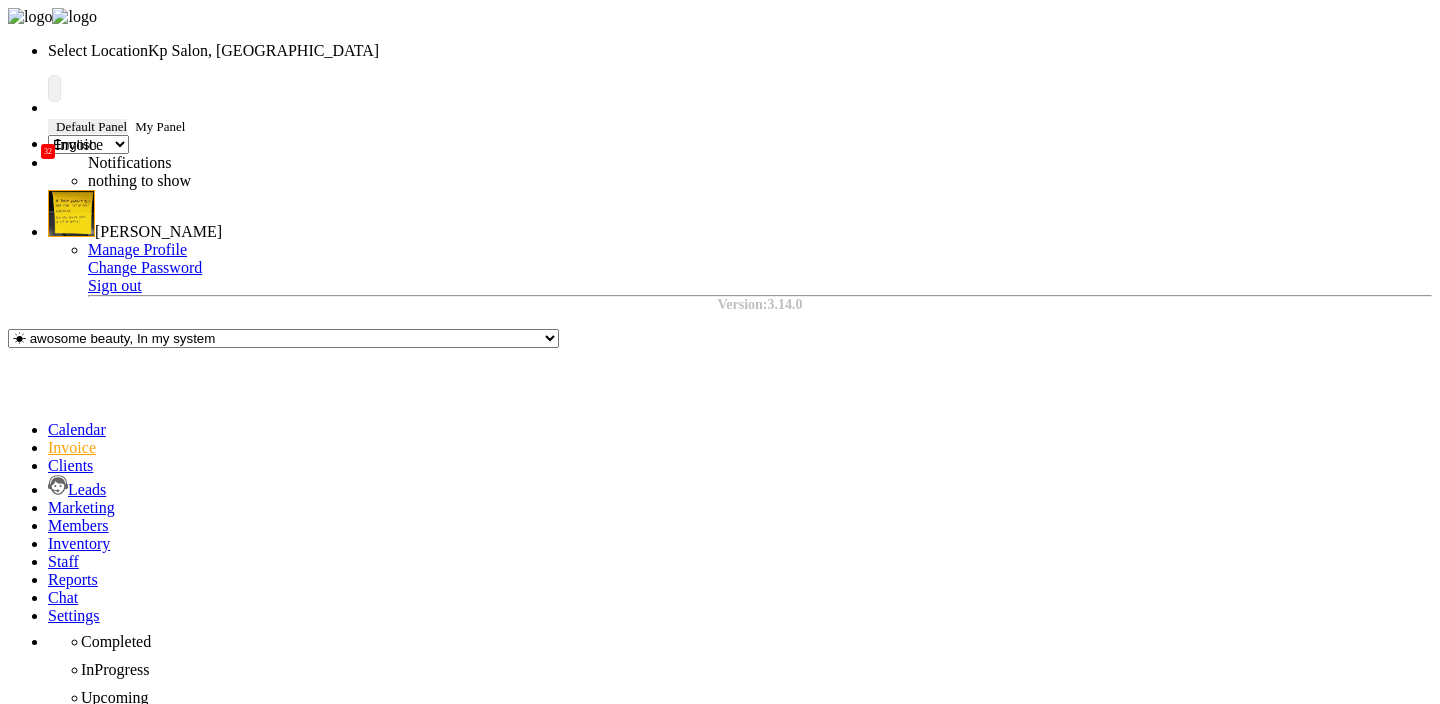 click 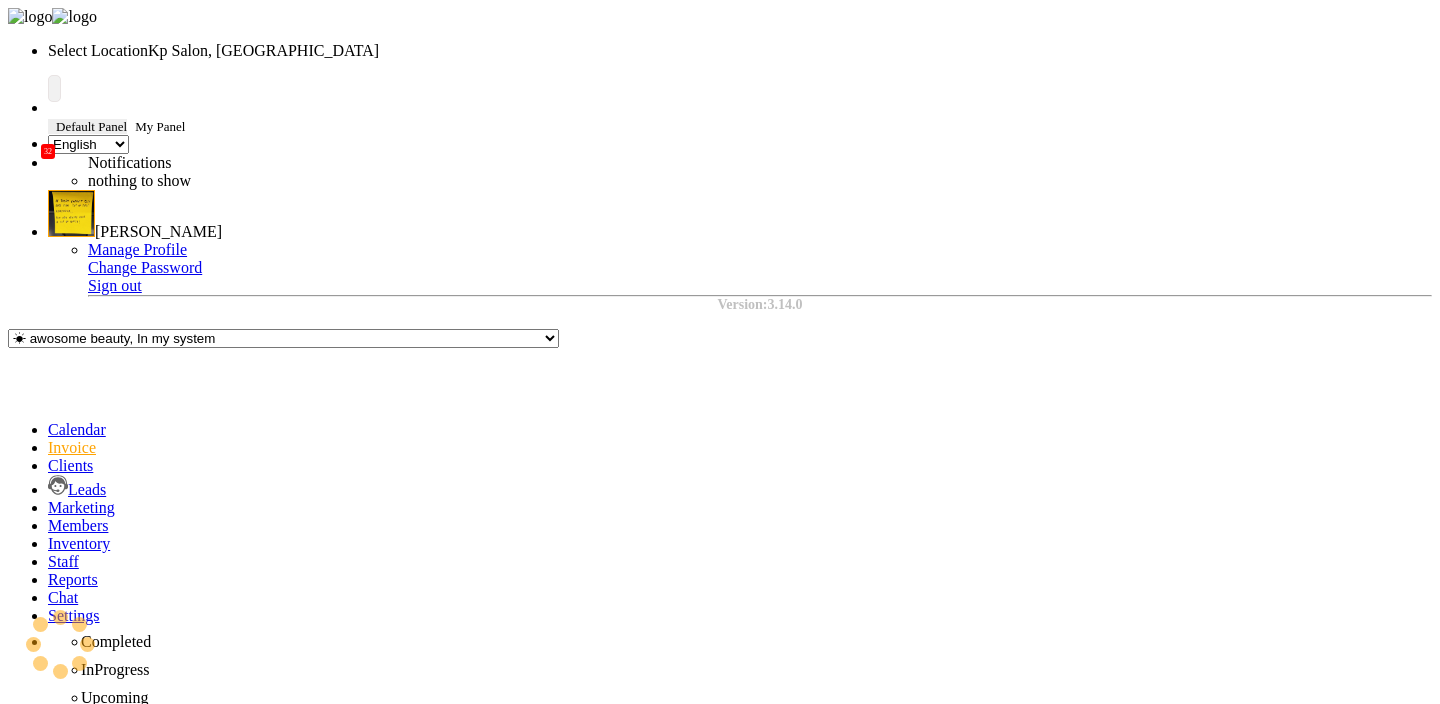 type on "0705" 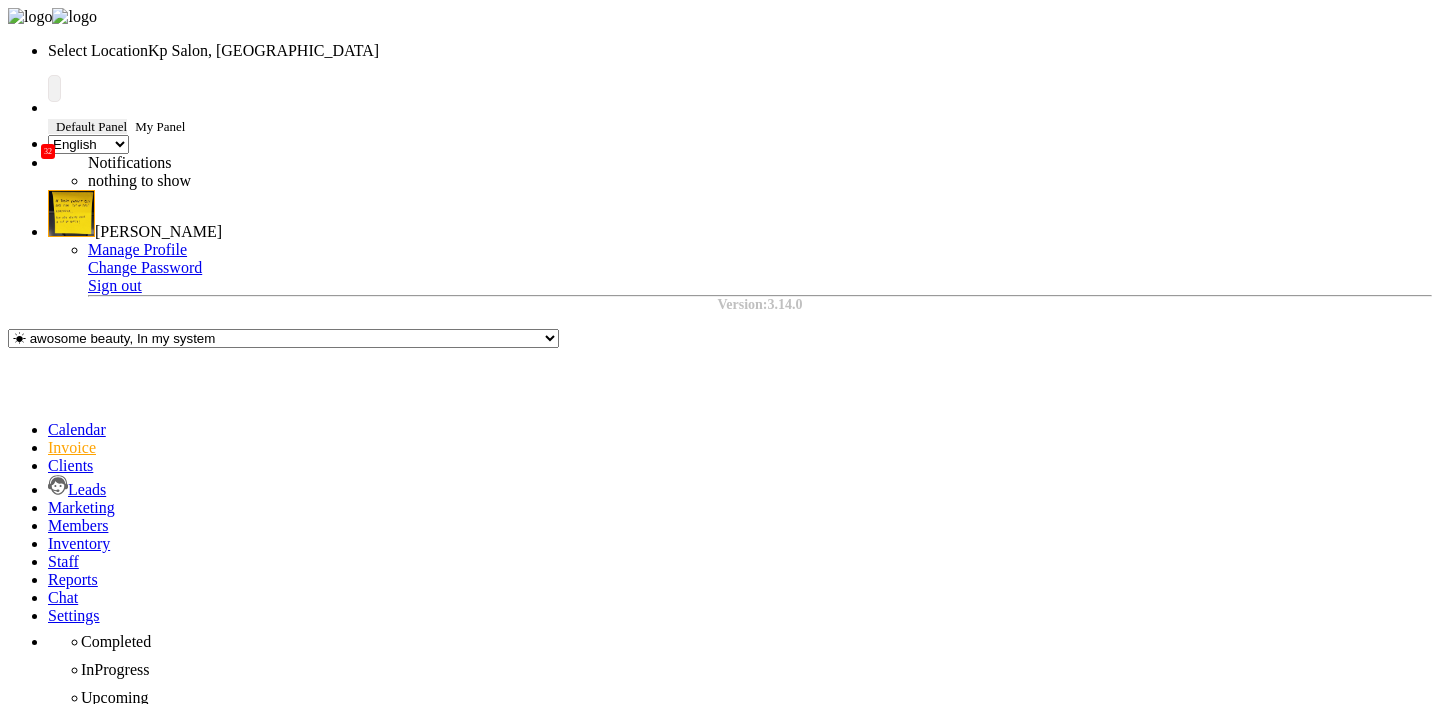 click on "Client" at bounding box center [65, 1093] 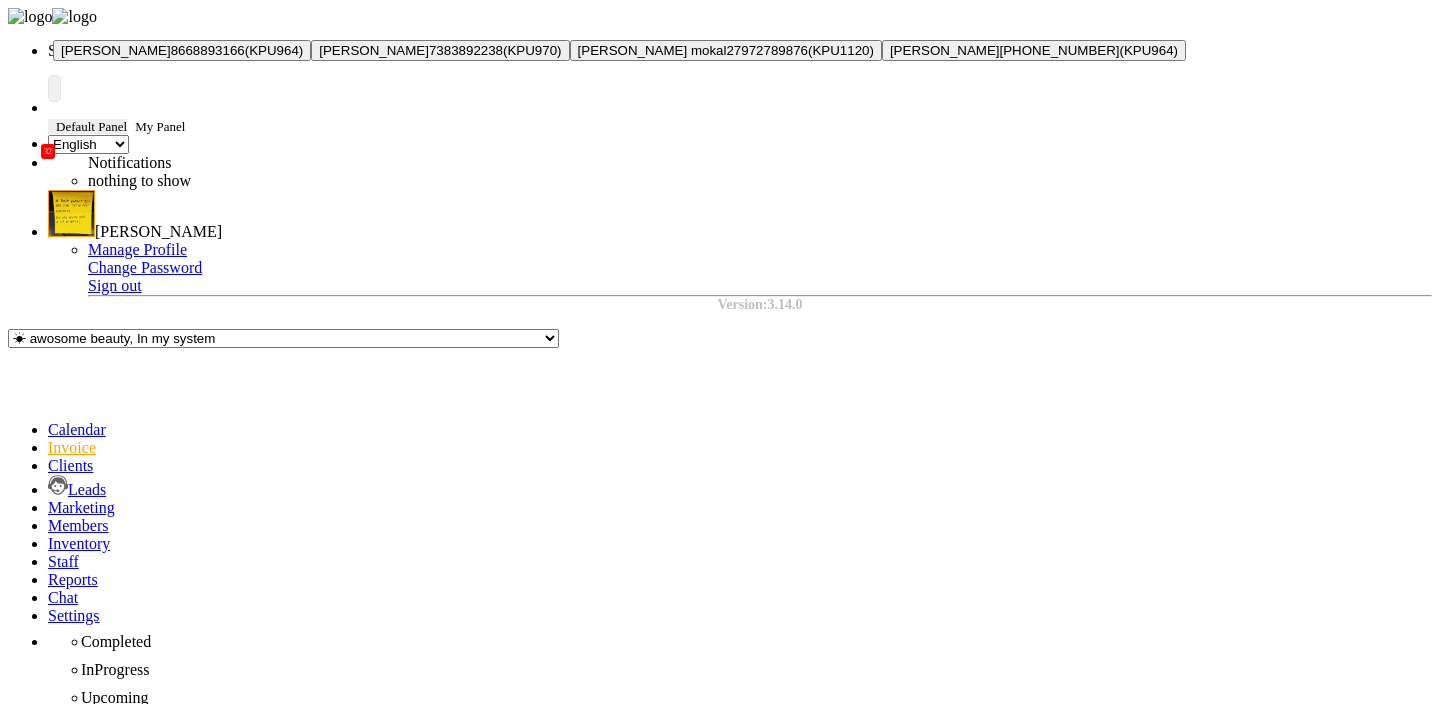 click on "[PERSON_NAME]" at bounding box center (116, 50) 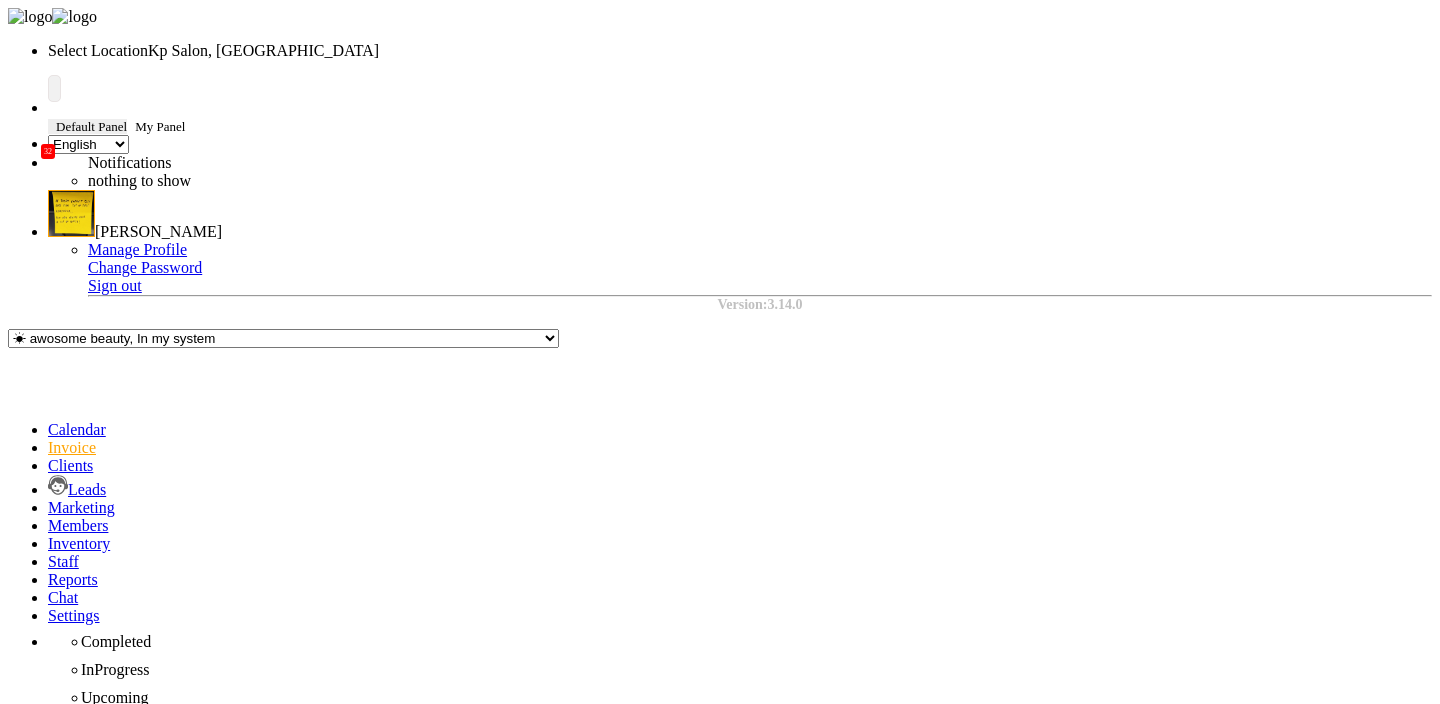 select on "1: Object" 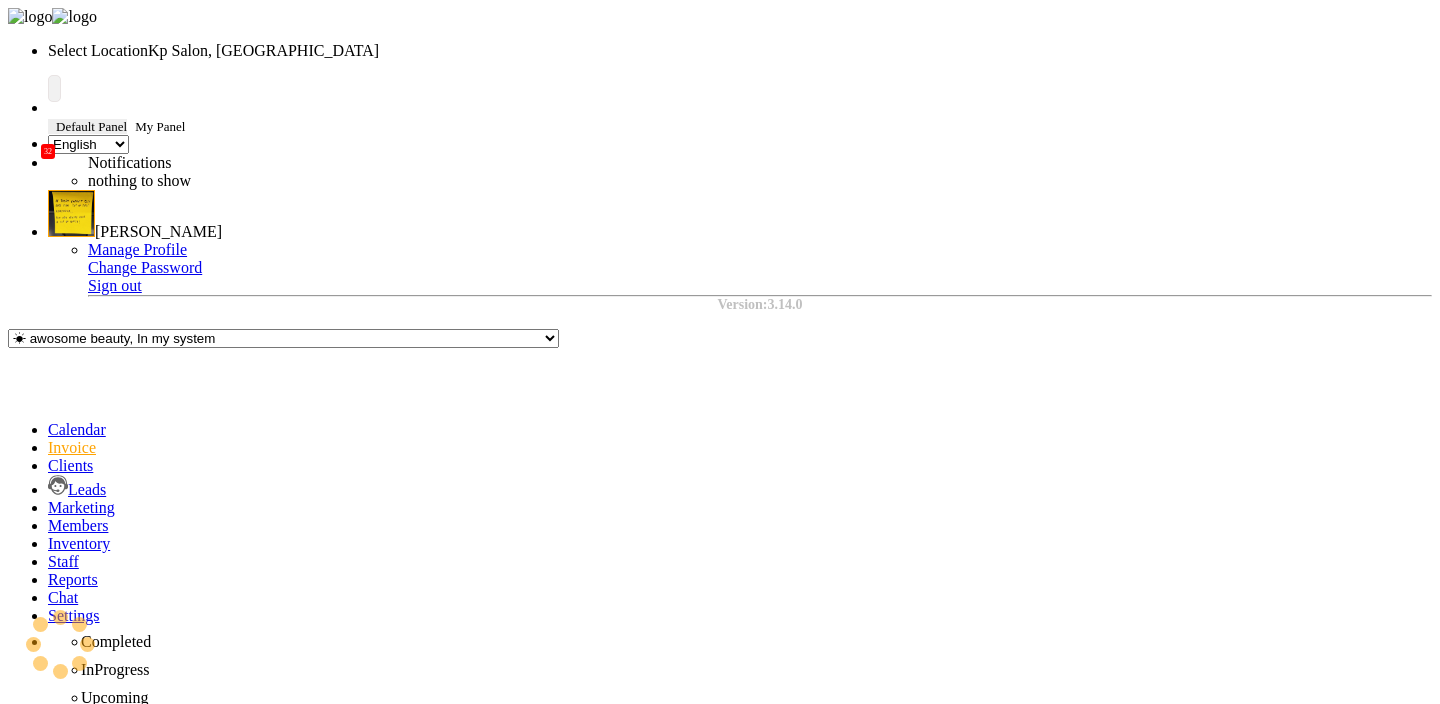 click on "Select  Service  Membership  Package Voucher Prepaid Gift Card" 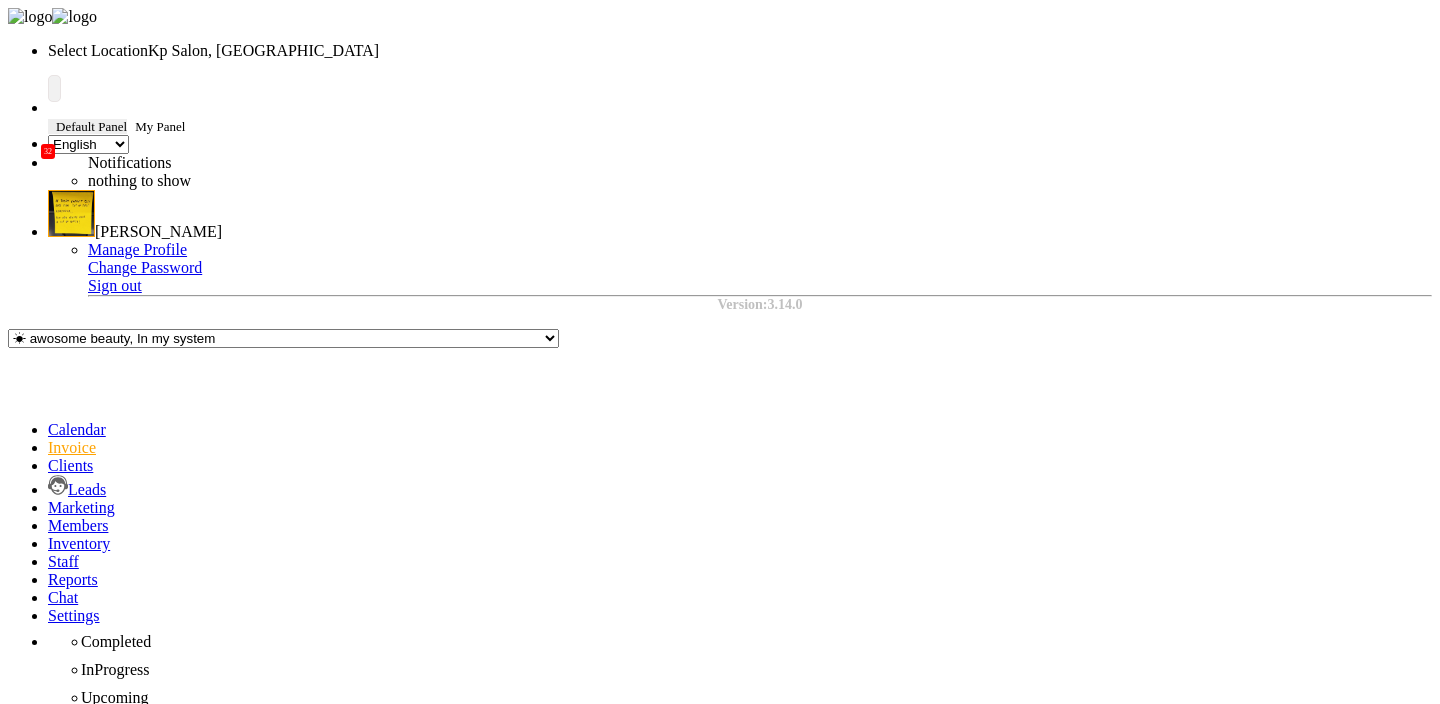 select on "service" 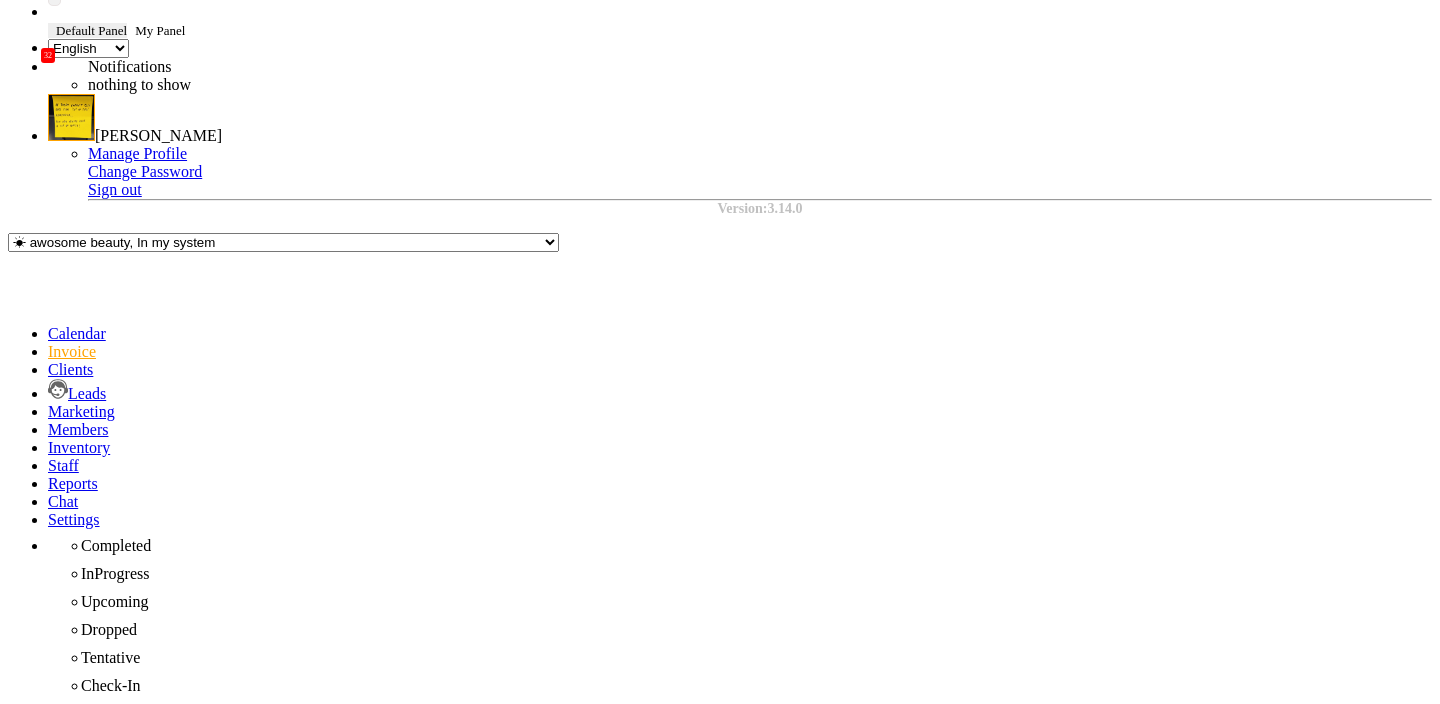 scroll, scrollTop: 164, scrollLeft: 0, axis: vertical 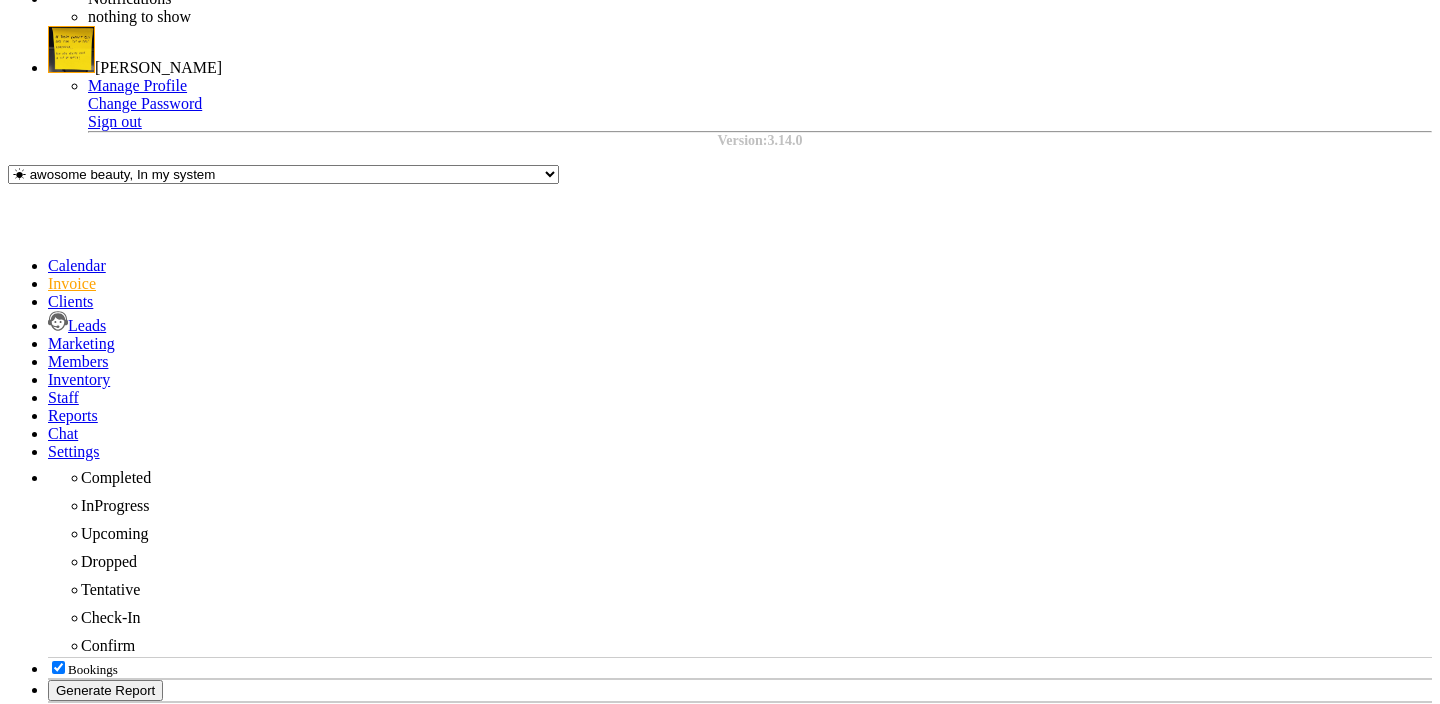 click 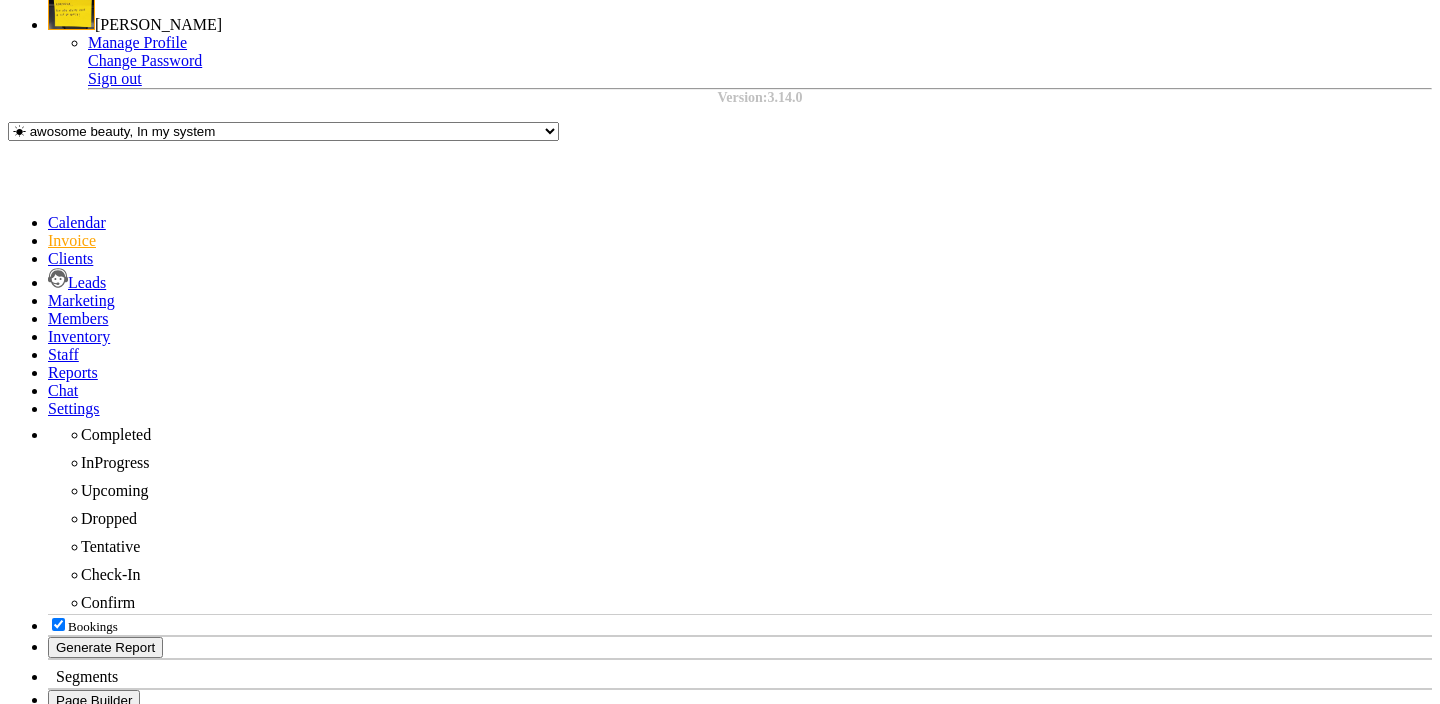 click on "CASH" 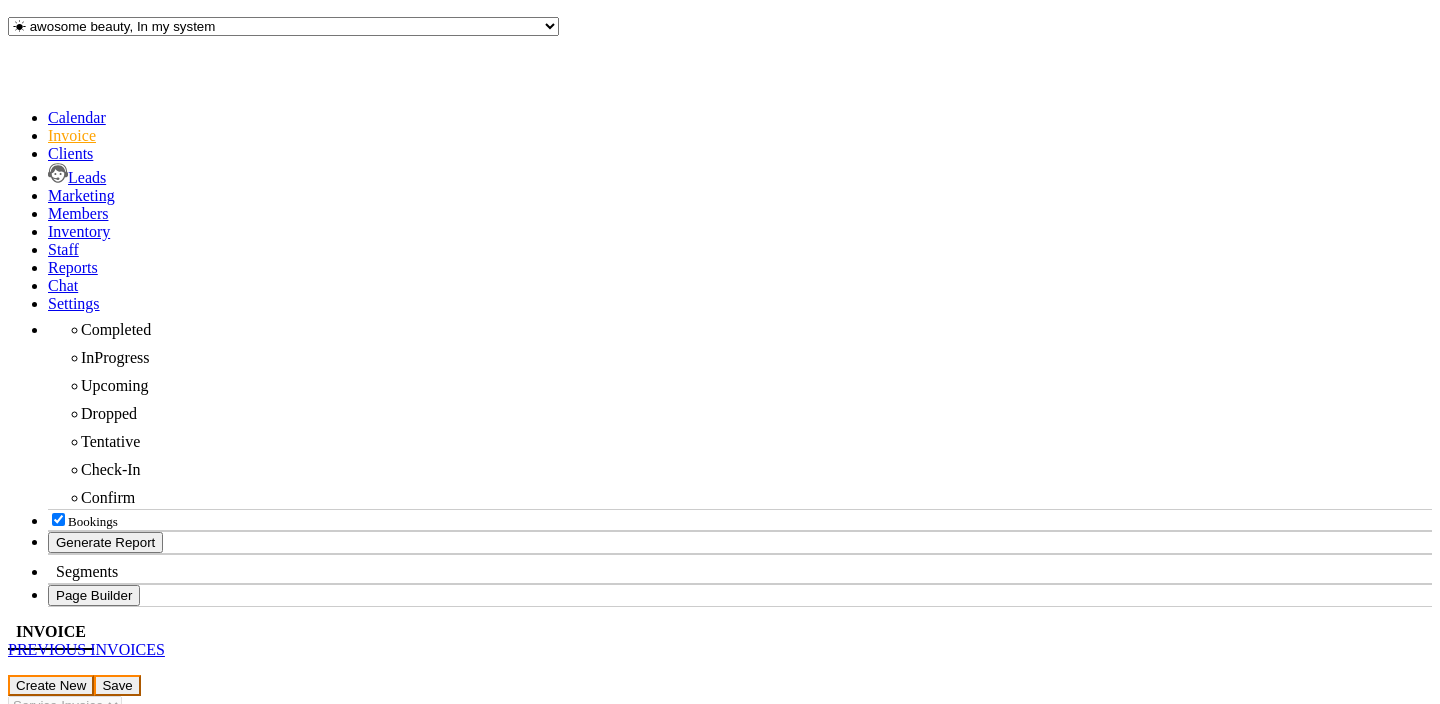 click on "Add Payment" 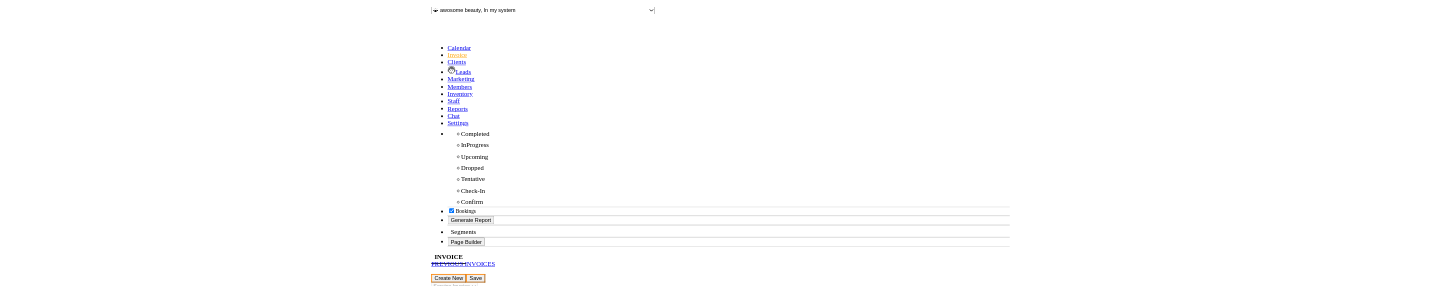 scroll, scrollTop: 320, scrollLeft: 0, axis: vertical 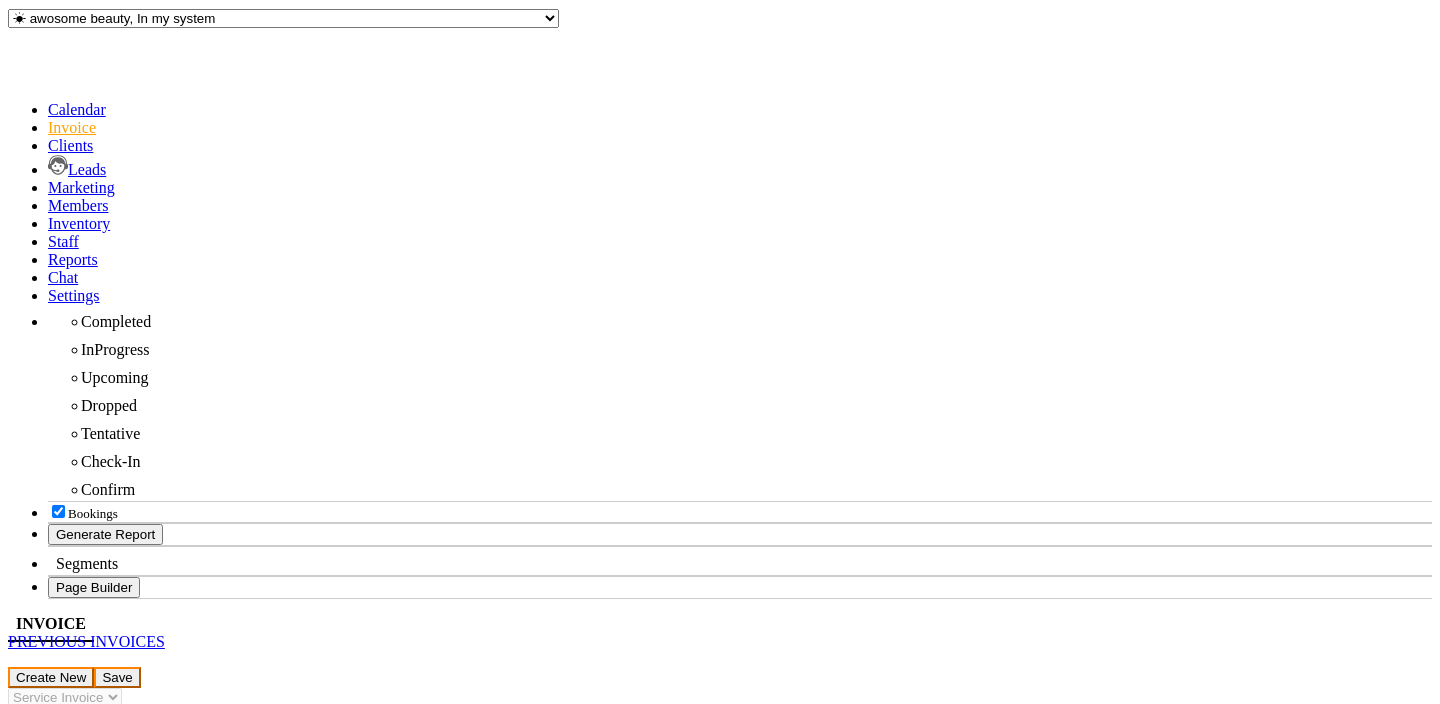 click on "SMS" 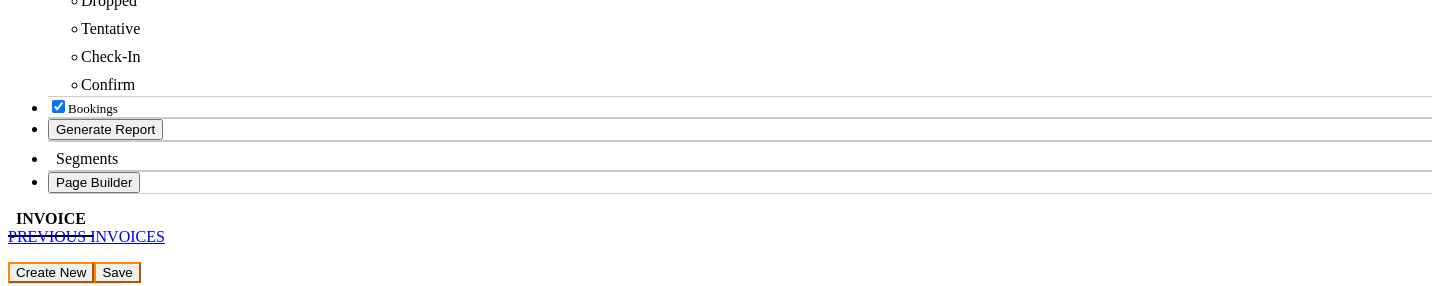 scroll, scrollTop: 738, scrollLeft: 0, axis: vertical 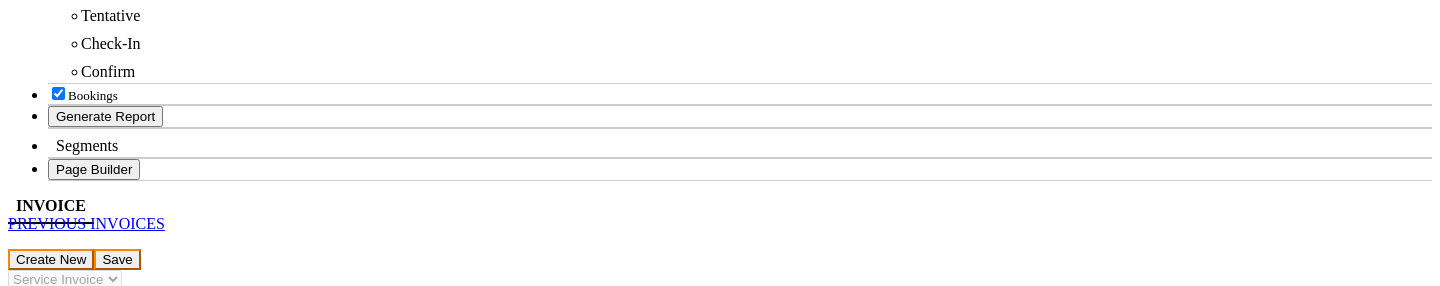 click on "Checkout" 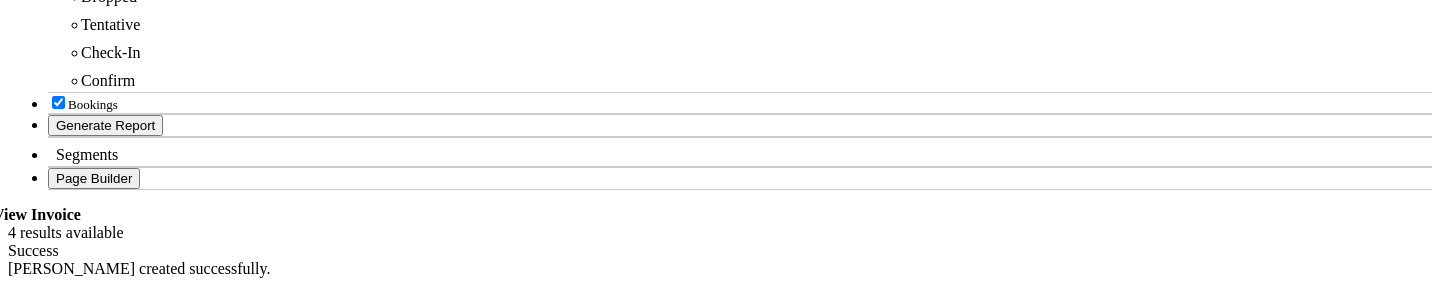 scroll, scrollTop: 0, scrollLeft: 0, axis: both 